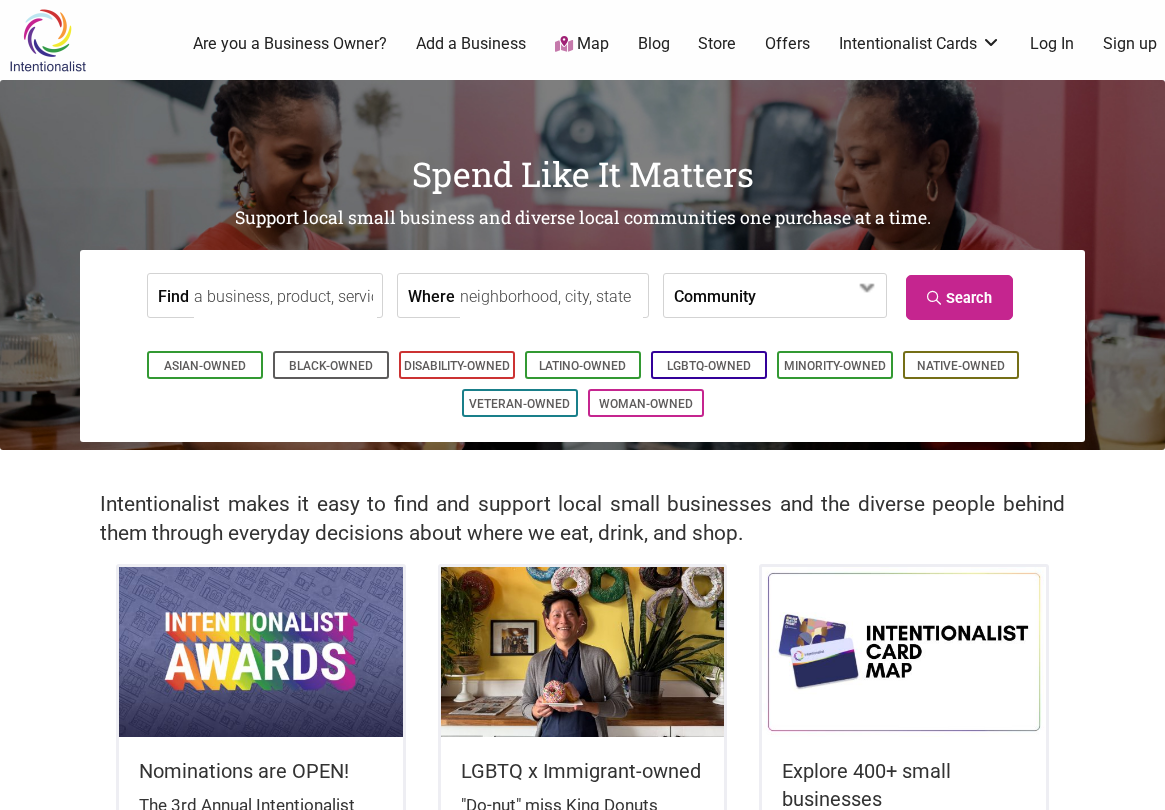 scroll, scrollTop: 0, scrollLeft: 0, axis: both 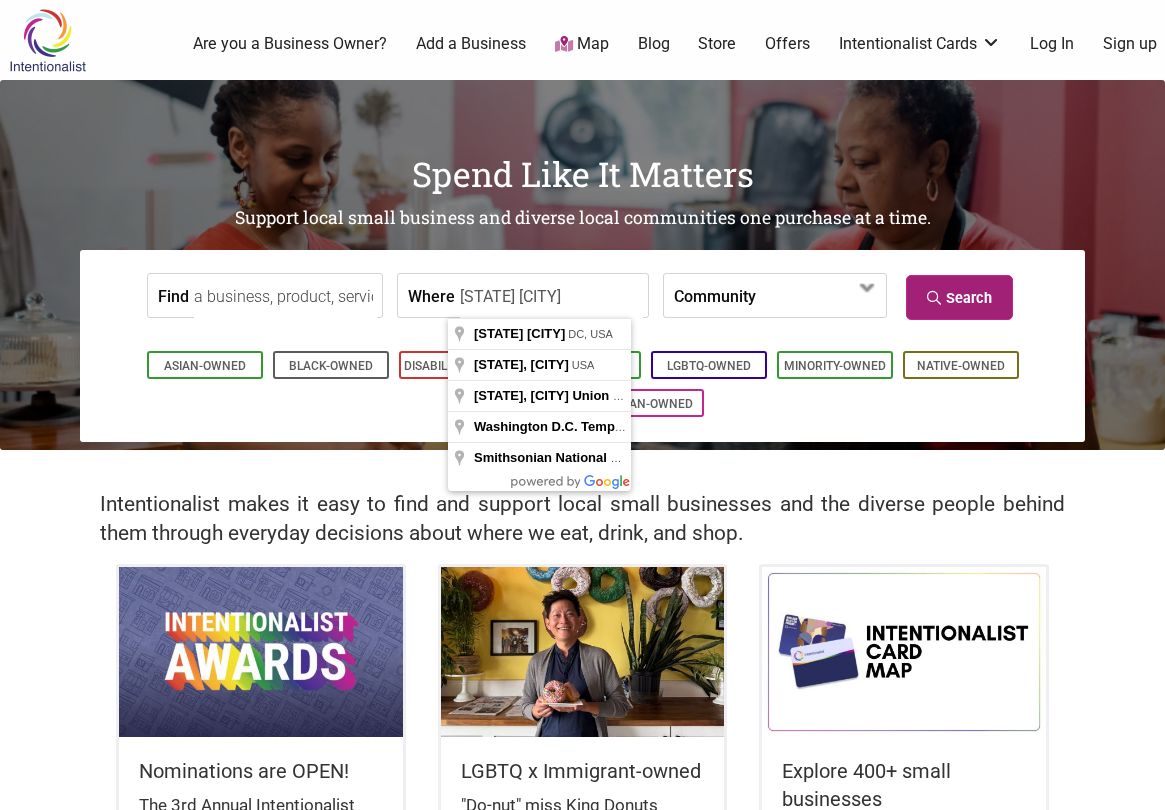 type on "[STATE] [CITY]" 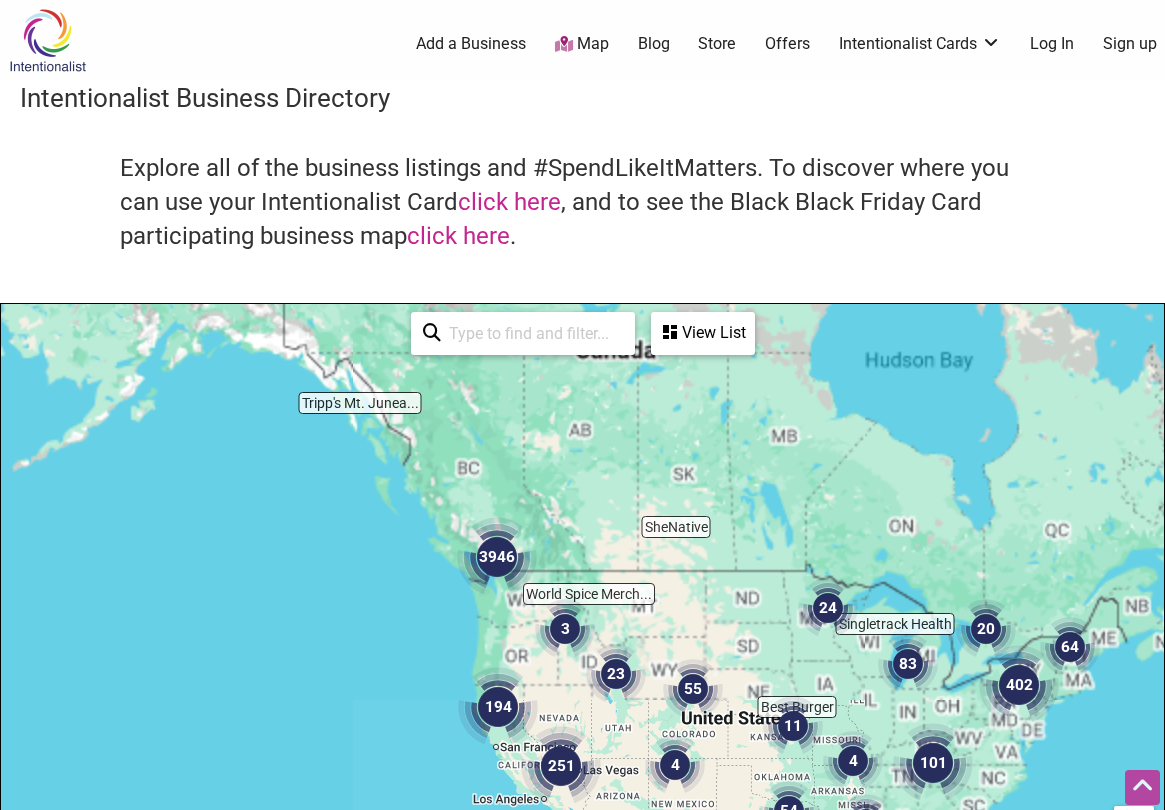 scroll, scrollTop: 600, scrollLeft: 0, axis: vertical 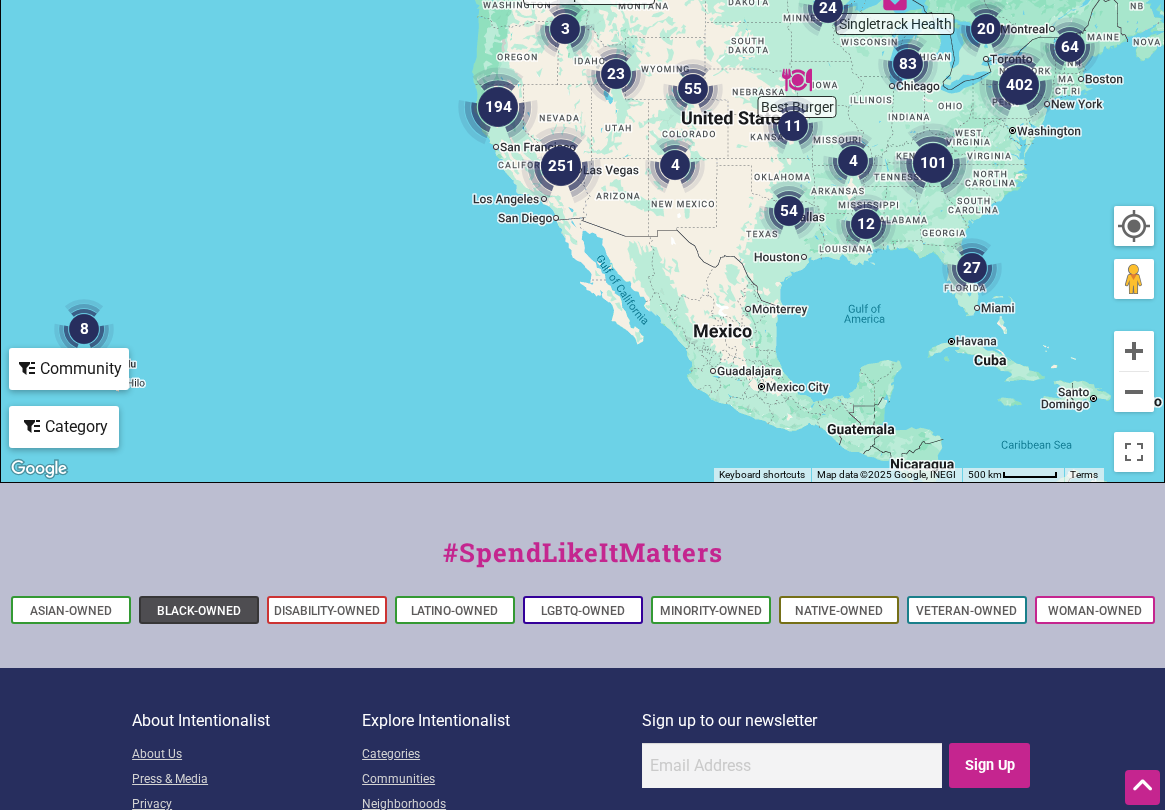 click on "Black-Owned" at bounding box center [199, 611] 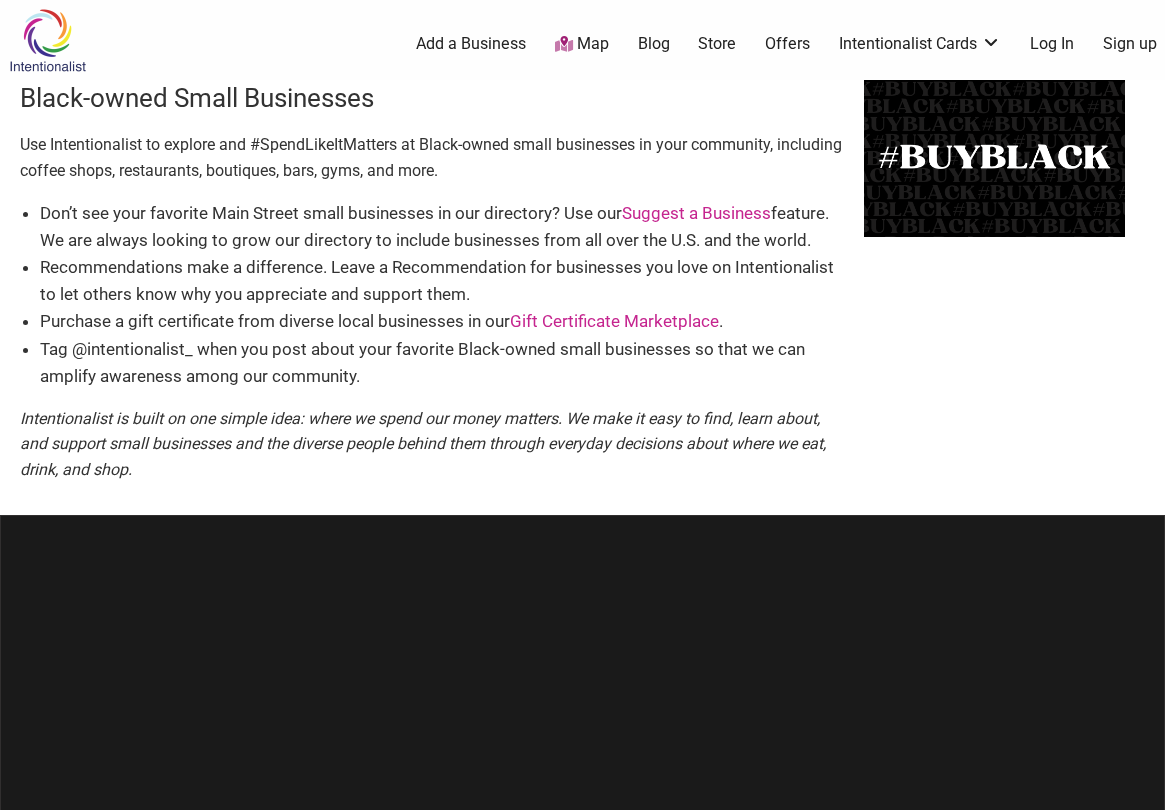 scroll, scrollTop: 0, scrollLeft: 0, axis: both 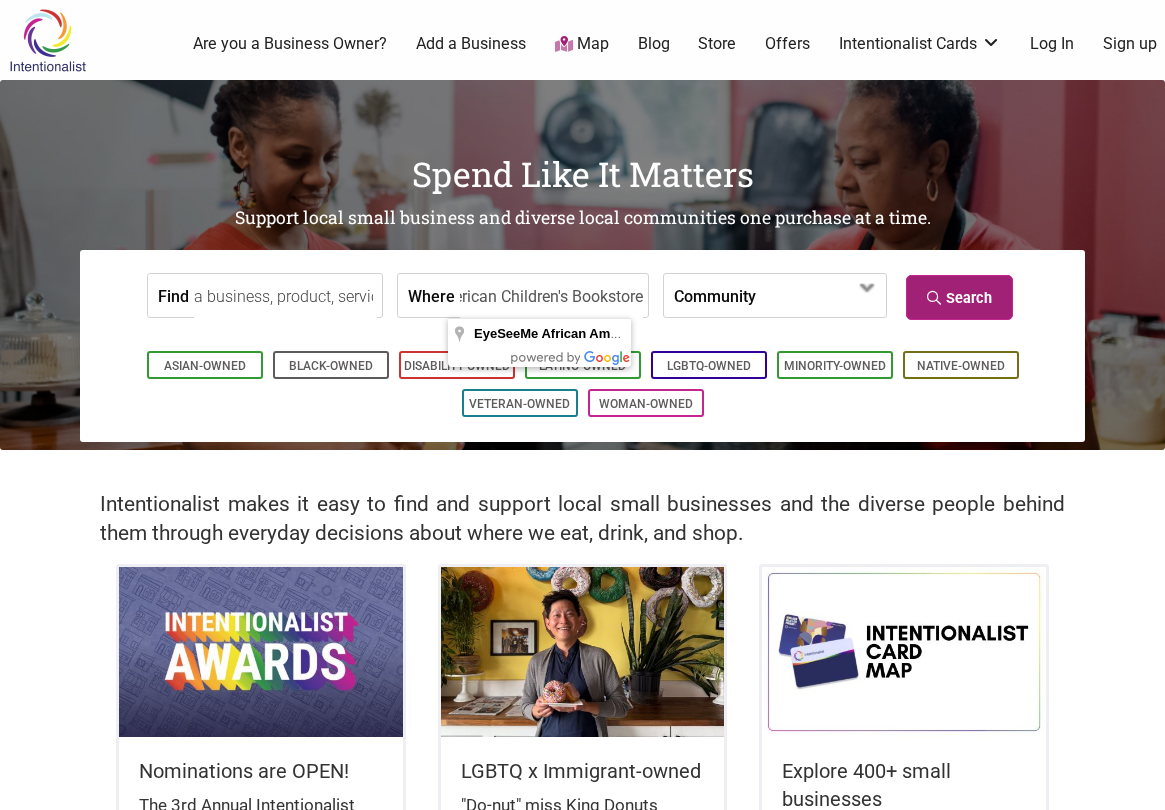 type on "EyeSeeMe African American Children's Bookstore" 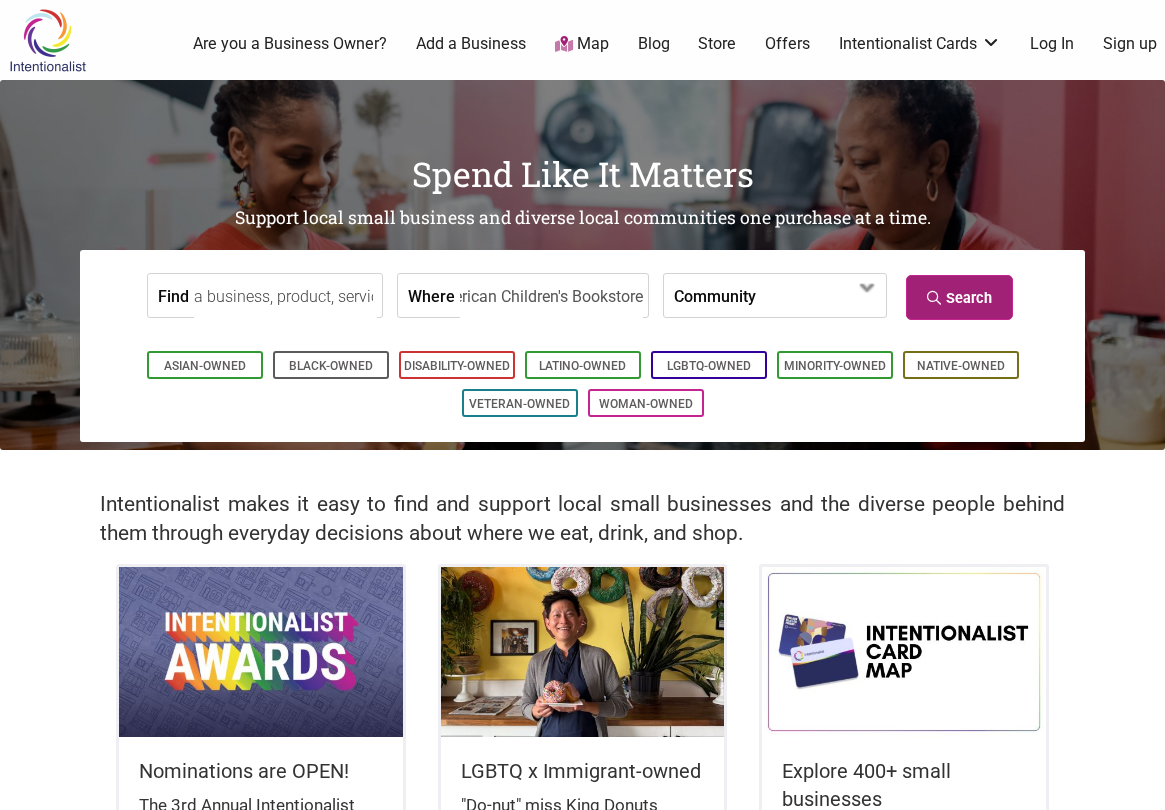 scroll, scrollTop: 0, scrollLeft: 0, axis: both 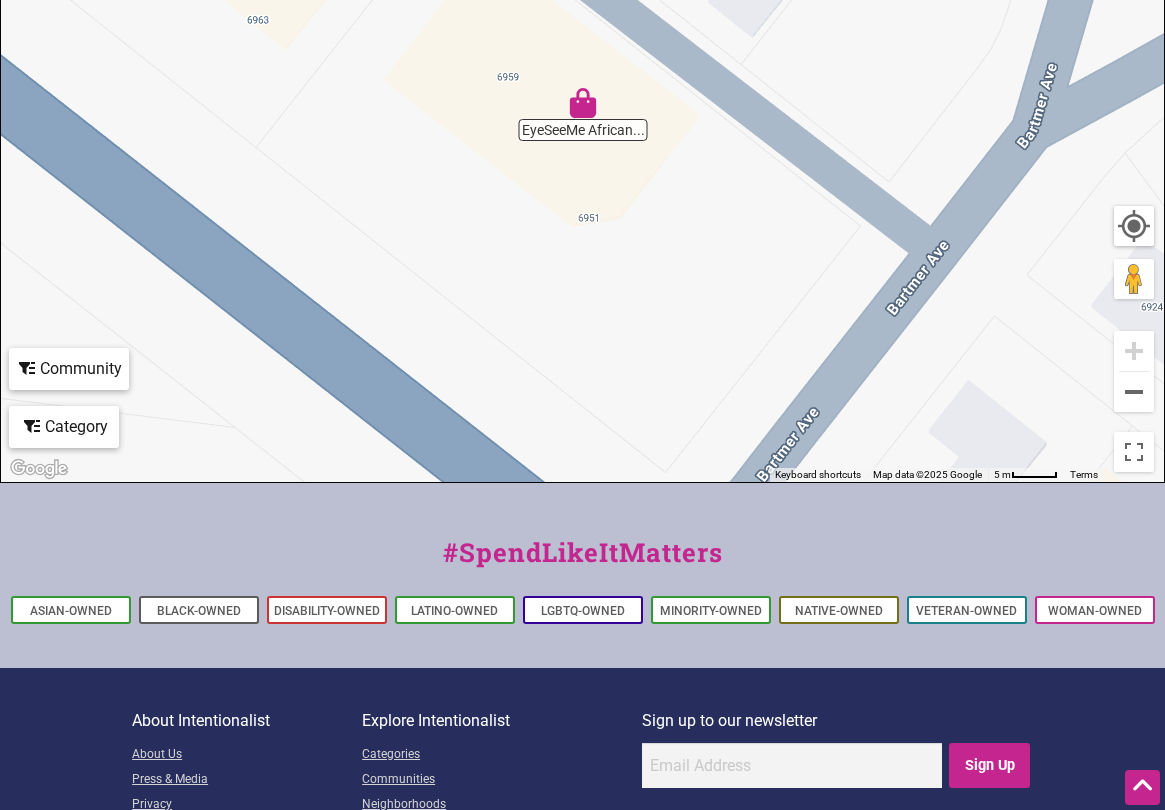 click at bounding box center (583, 103) 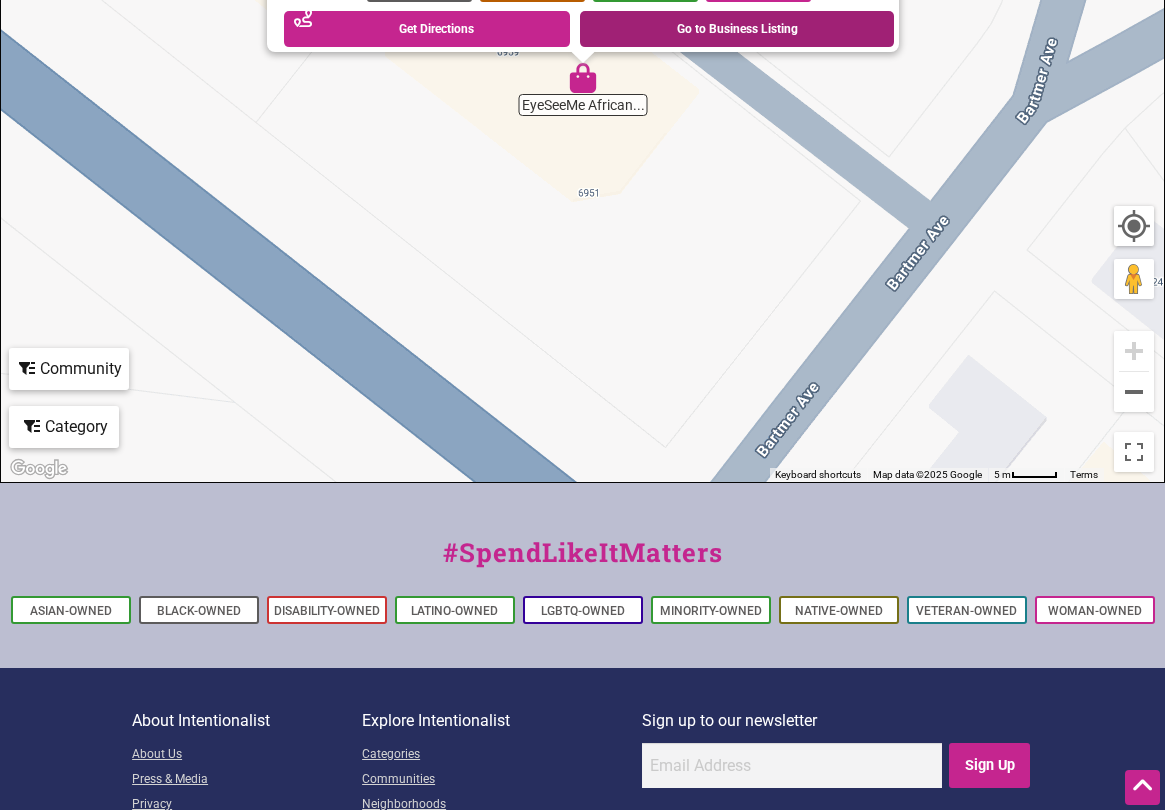 click on "Go to Business Listing" at bounding box center [737, 29] 